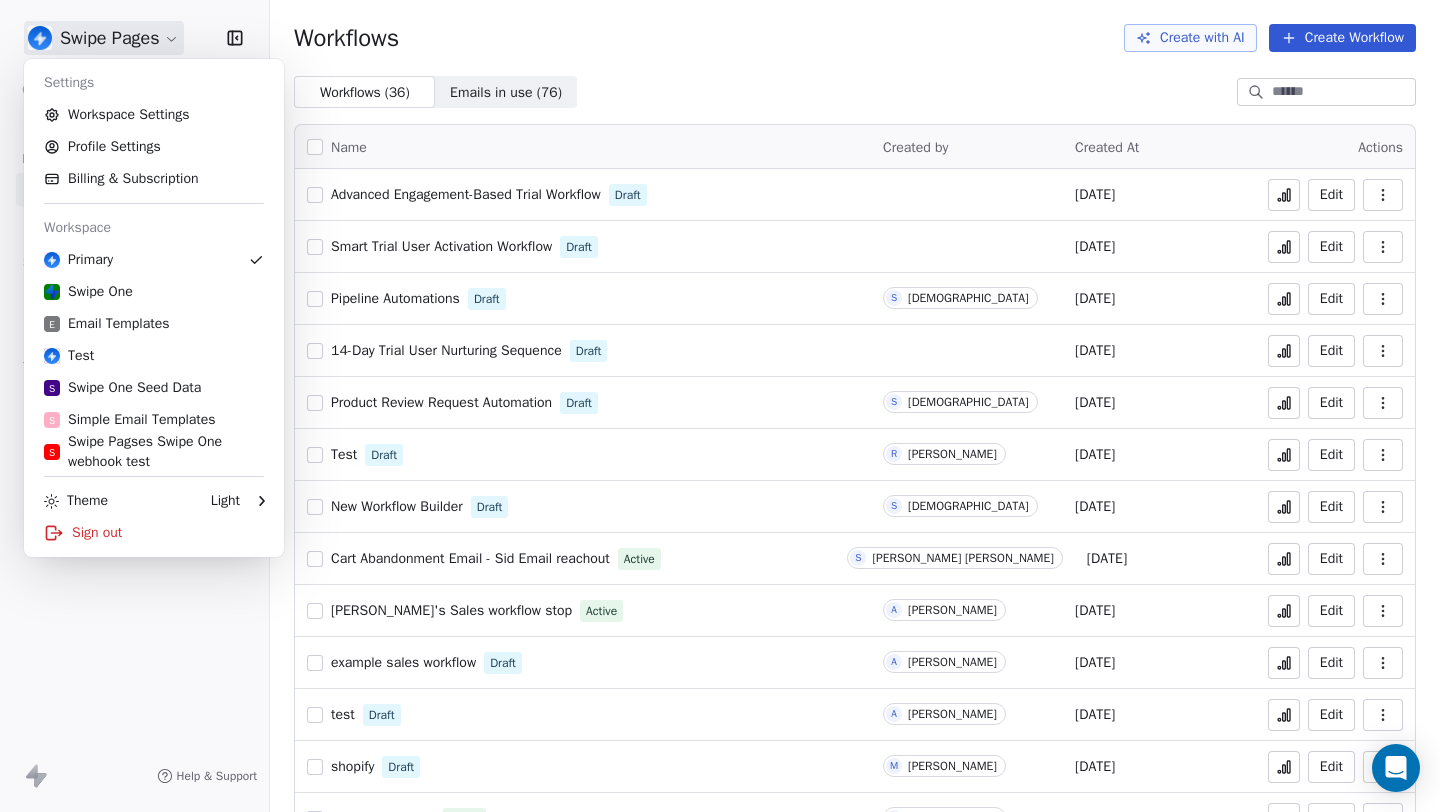 scroll, scrollTop: 0, scrollLeft: 0, axis: both 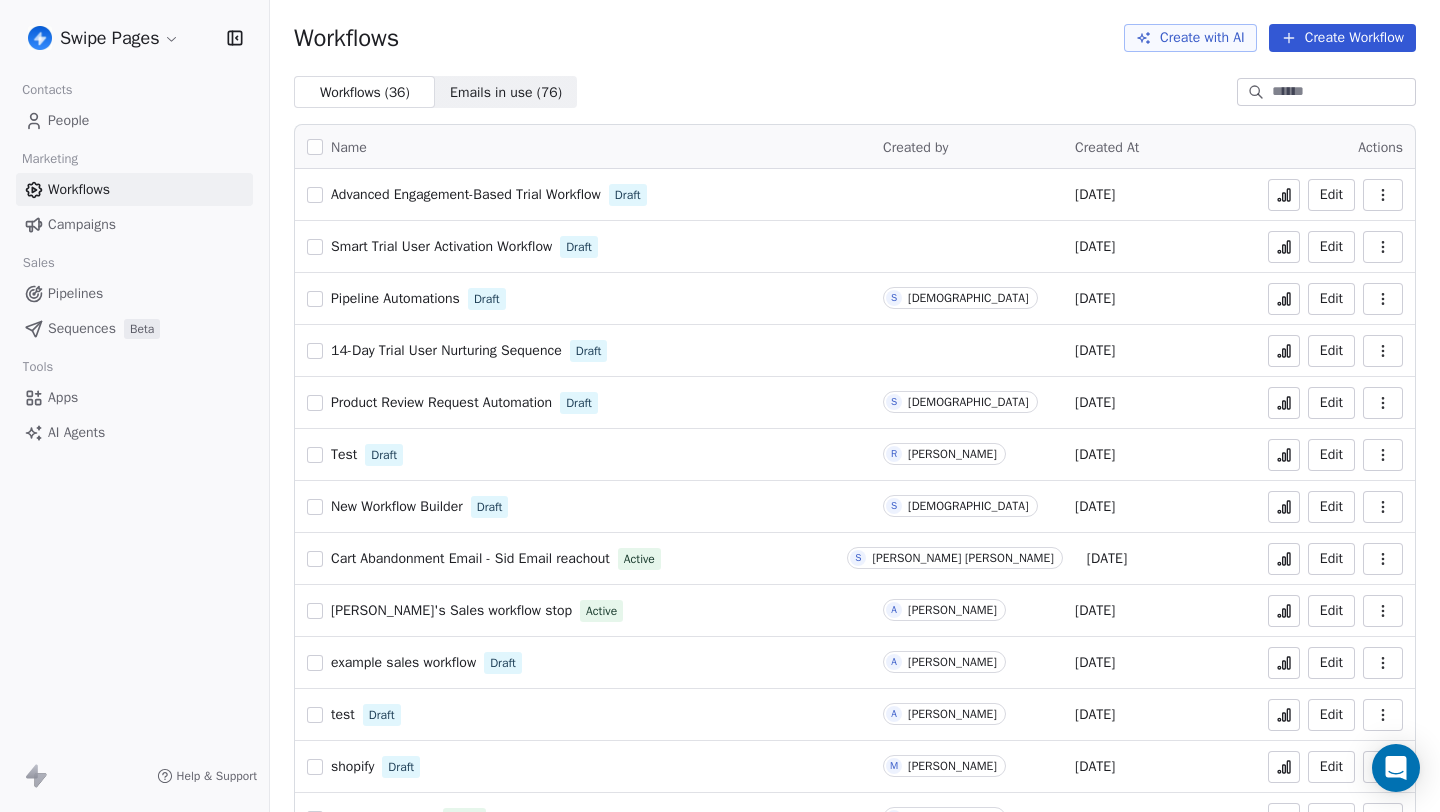 click on "People" at bounding box center (68, 120) 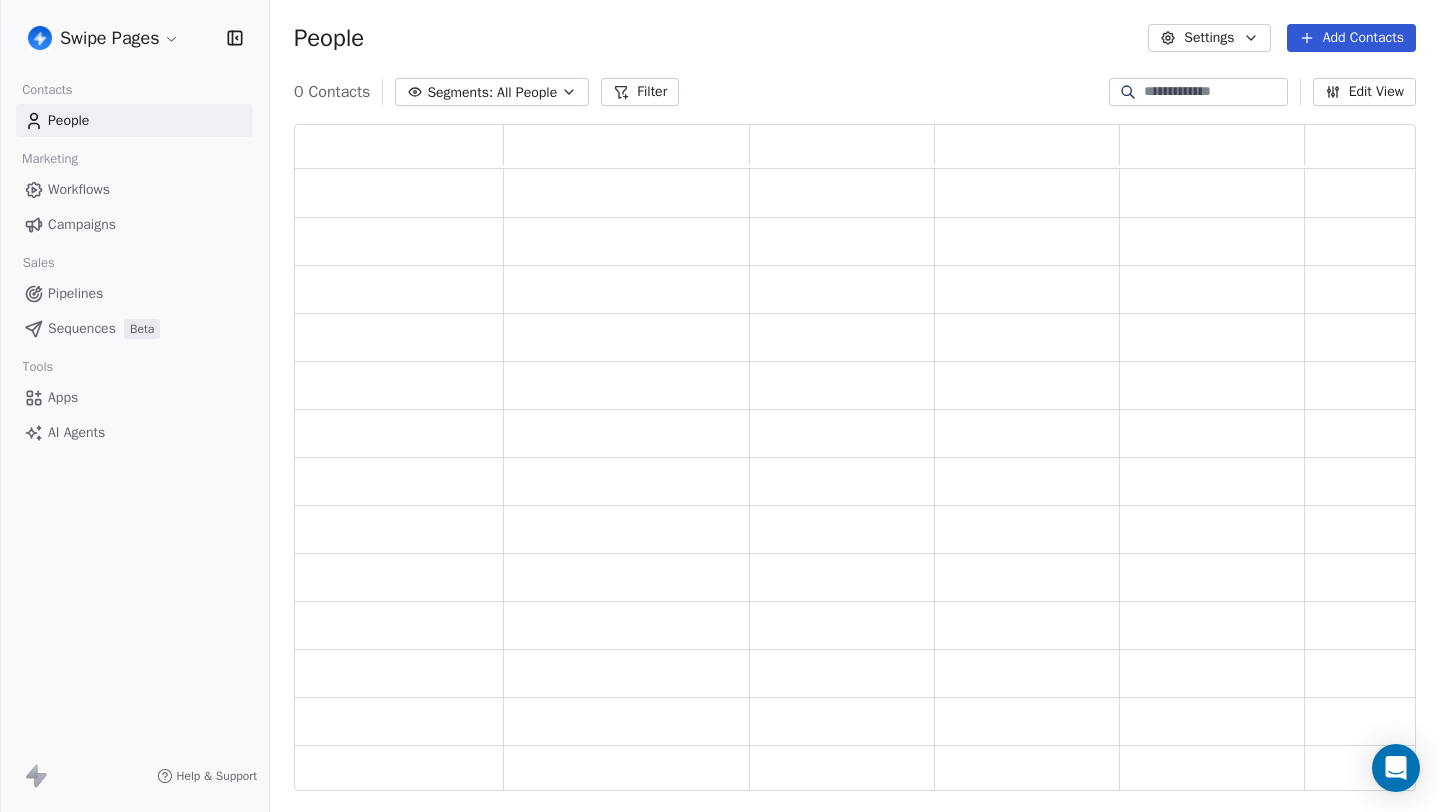 scroll, scrollTop: 1, scrollLeft: 1, axis: both 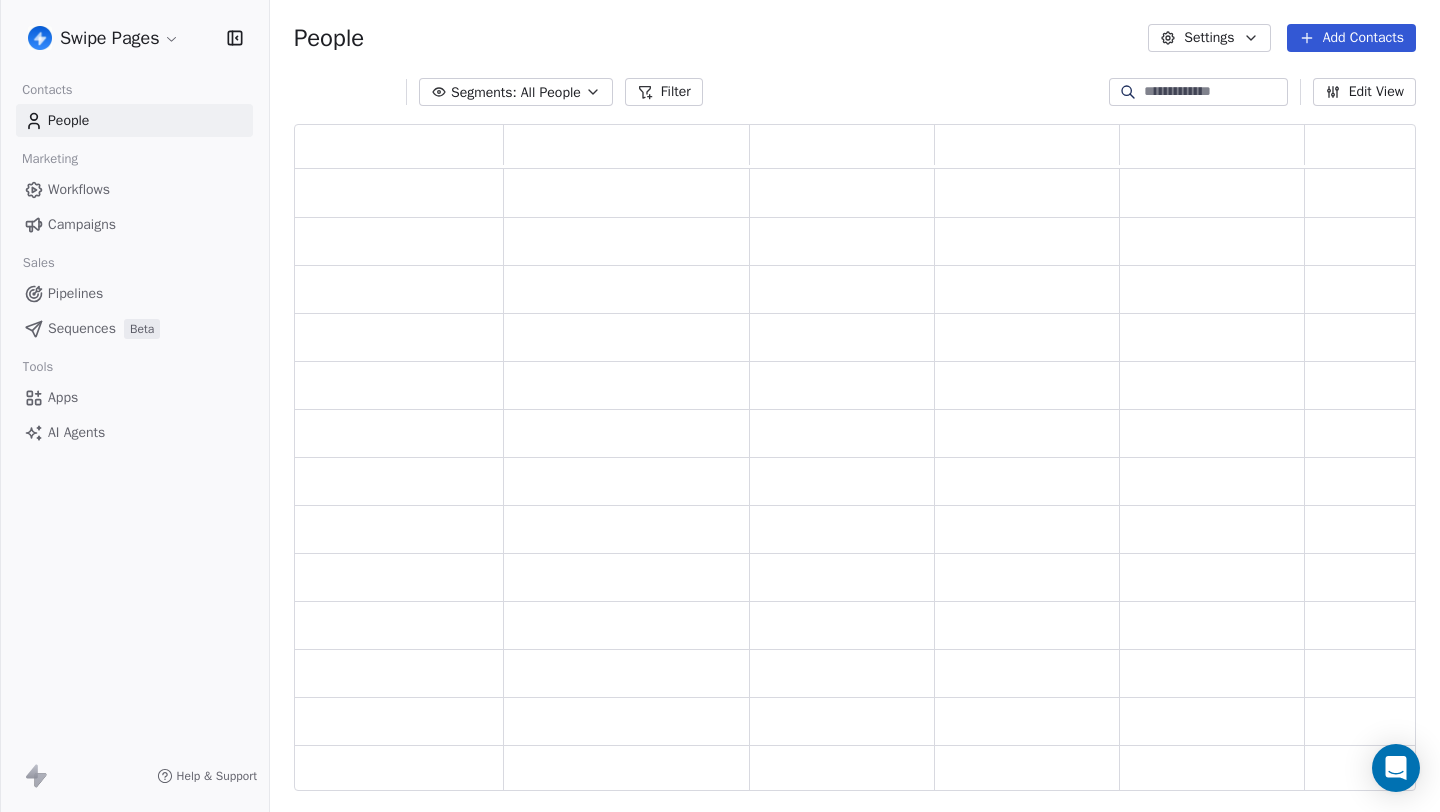 click on "All People" at bounding box center (551, 92) 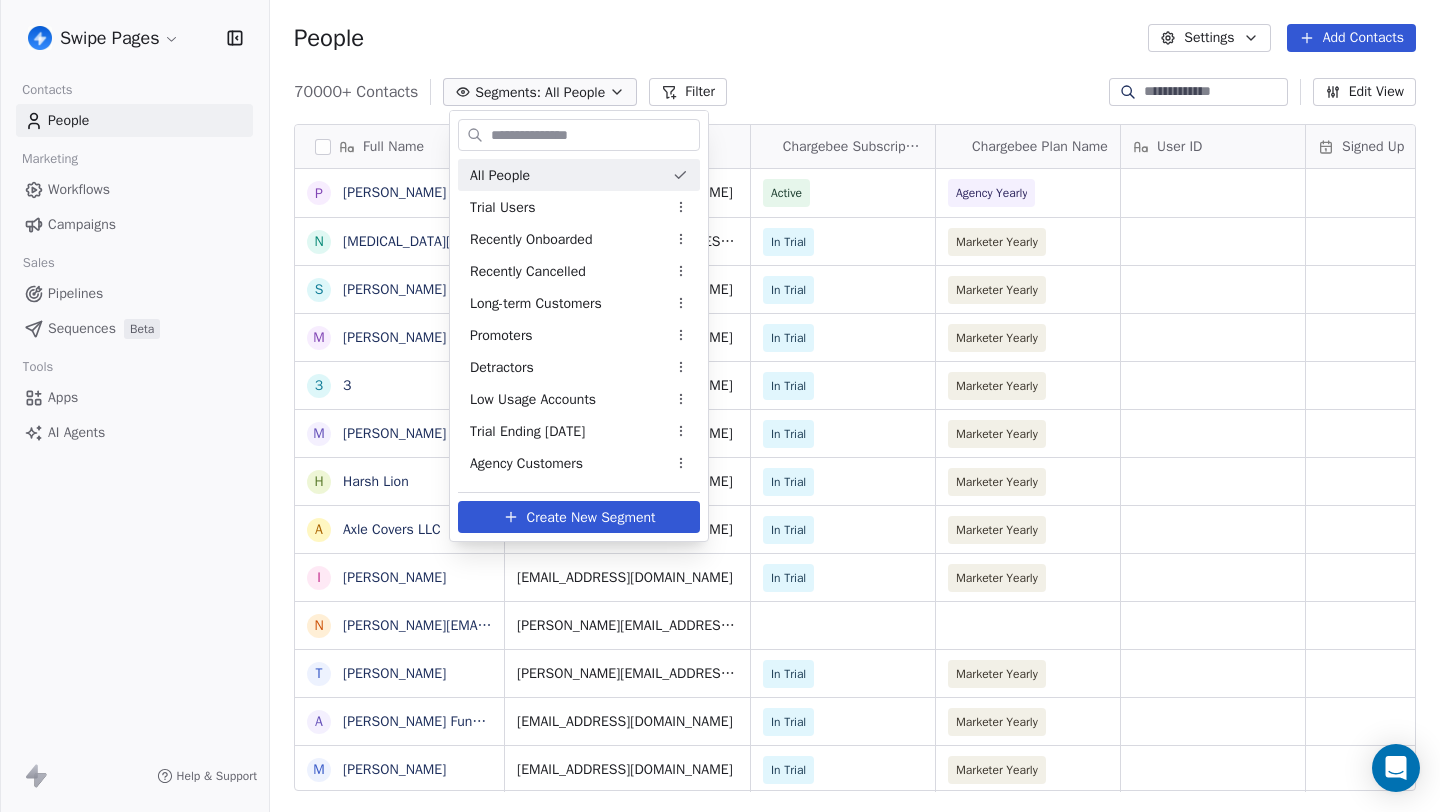 scroll, scrollTop: 1, scrollLeft: 1, axis: both 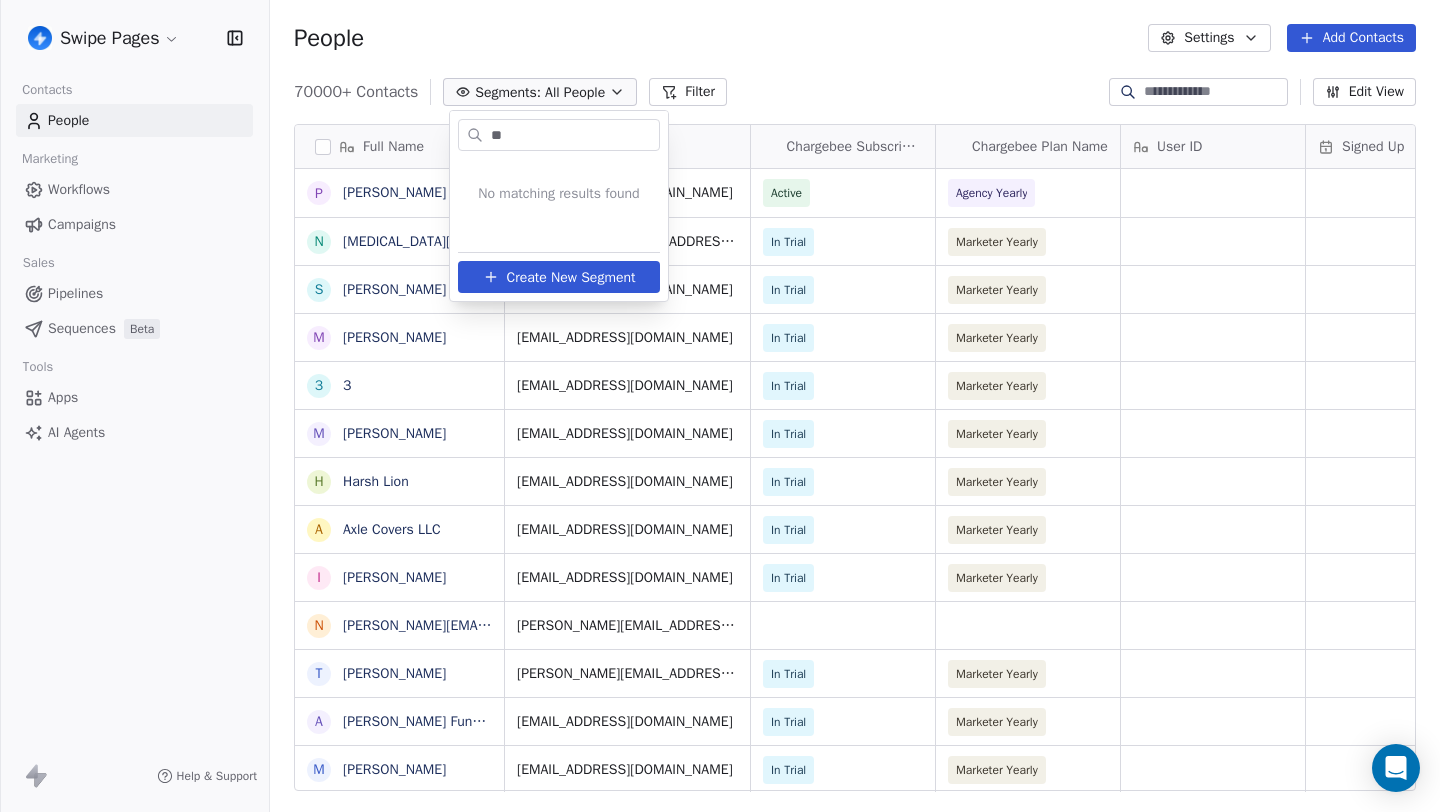 type on "*" 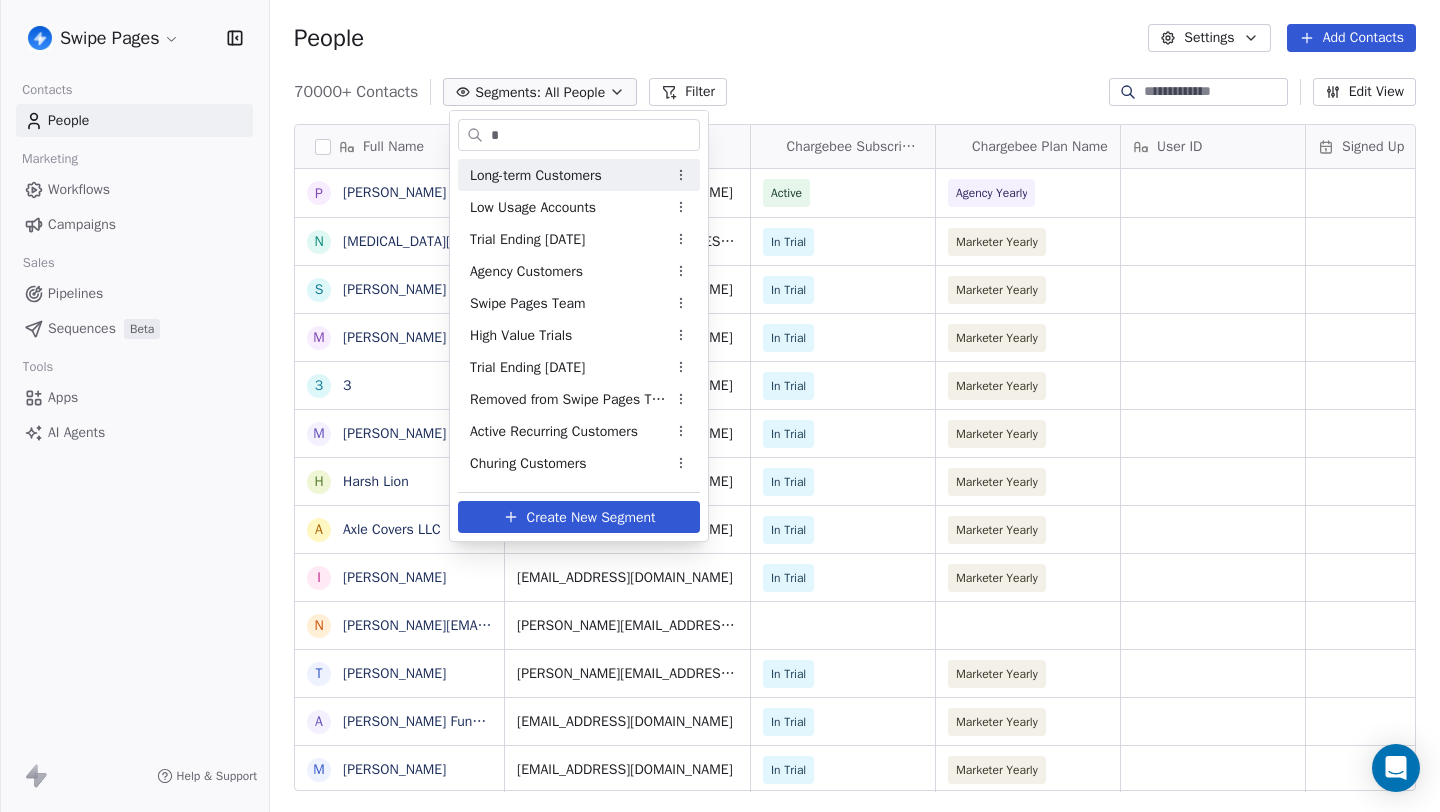 type 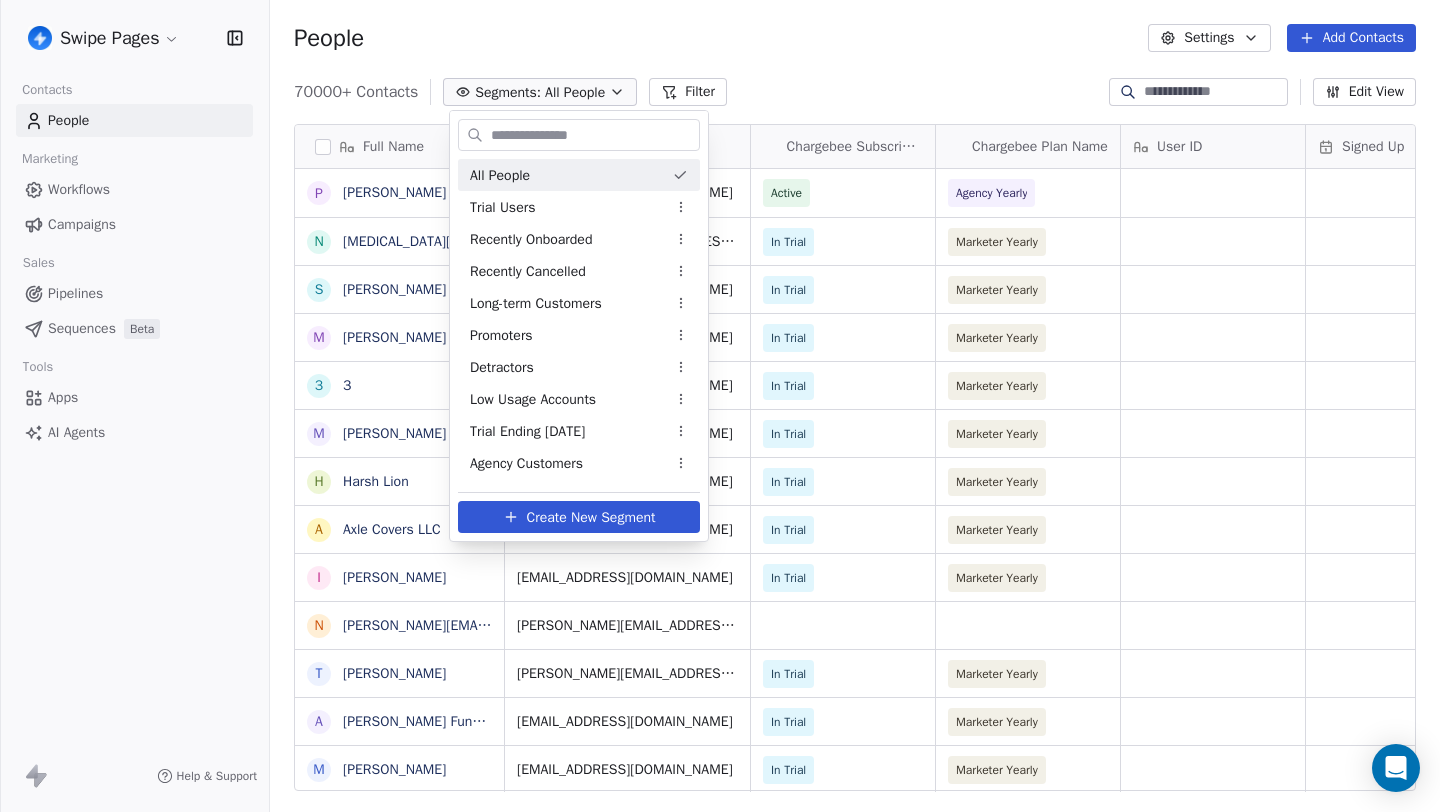 click on "Swipe Pages Contacts People Marketing Workflows Campaigns Sales Pipelines Sequences Beta Tools Apps AI Agents Help & Support People Settings  Add Contacts 70000+ Contacts Segments: All People Filter  Edit View Tag Add to Sequence Full Name p [PERSON_NAME] N [MEDICAL_DATA][PERSON_NAME] s [PERSON_NAME] M [PERSON_NAME] 3 3 M [PERSON_NAME] H Harsh Lion A Axle Covers LLC i [PERSON_NAME] n [PERSON_NAME][EMAIL_ADDRESS][DOMAIN_NAME] T [PERSON_NAME] A [PERSON_NAME] M [PERSON_NAME] M Movie planet Zone M [PERSON_NAME] [PERSON_NAME] A [PERSON_NAME] M [PERSON_NAME] d [PERSON_NAME] v vetana talent T [PERSON_NAME] R [PERSON_NAME] L [PERSON_NAME] [PERSON_NAME] M G Glass Manager H Hanaa Ka a [PERSON_NAME] N [PERSON_NAME] S [PERSON_NAME] V [PERSON_NAME] w [PERSON_NAME] a acharya [PERSON_NAME] ELECTRICALS Email Chargebee Subscription Status Chargebee Plan Name User ID Signed Up Lead Status Trial End Date IST Ad Budget [EMAIL_ADDRESS][DOMAIN_NAME] Active Agency Yearly $1,001-$5,000 [MEDICAL_DATA][EMAIL_ADDRESS][DOMAIN_NAME] In Trial Marketer Yearly [DATE] 09:48 AM Active" at bounding box center [720, 406] 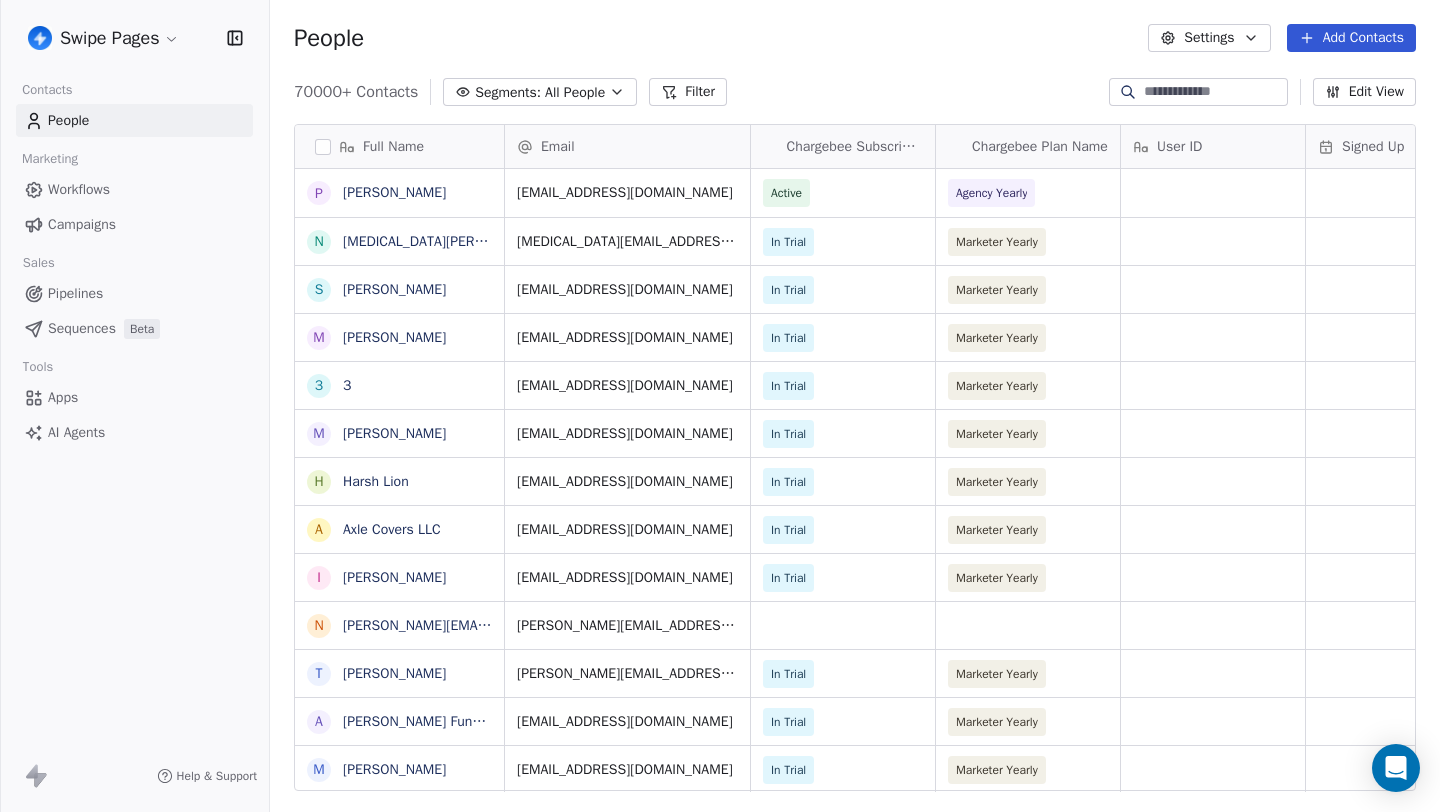 click on "Edit View" at bounding box center (1364, 92) 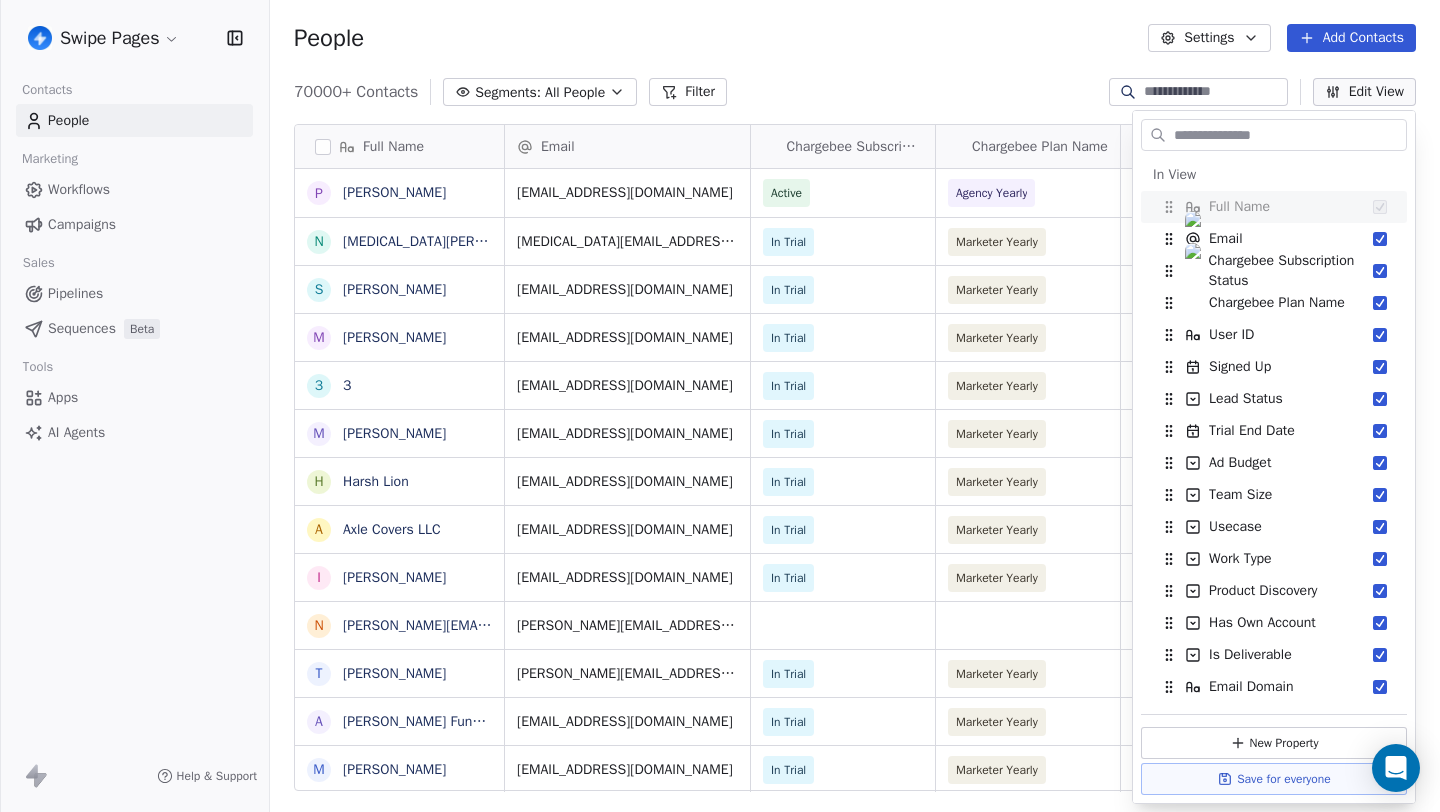 click on "People Settings  Add Contacts" at bounding box center [855, 38] 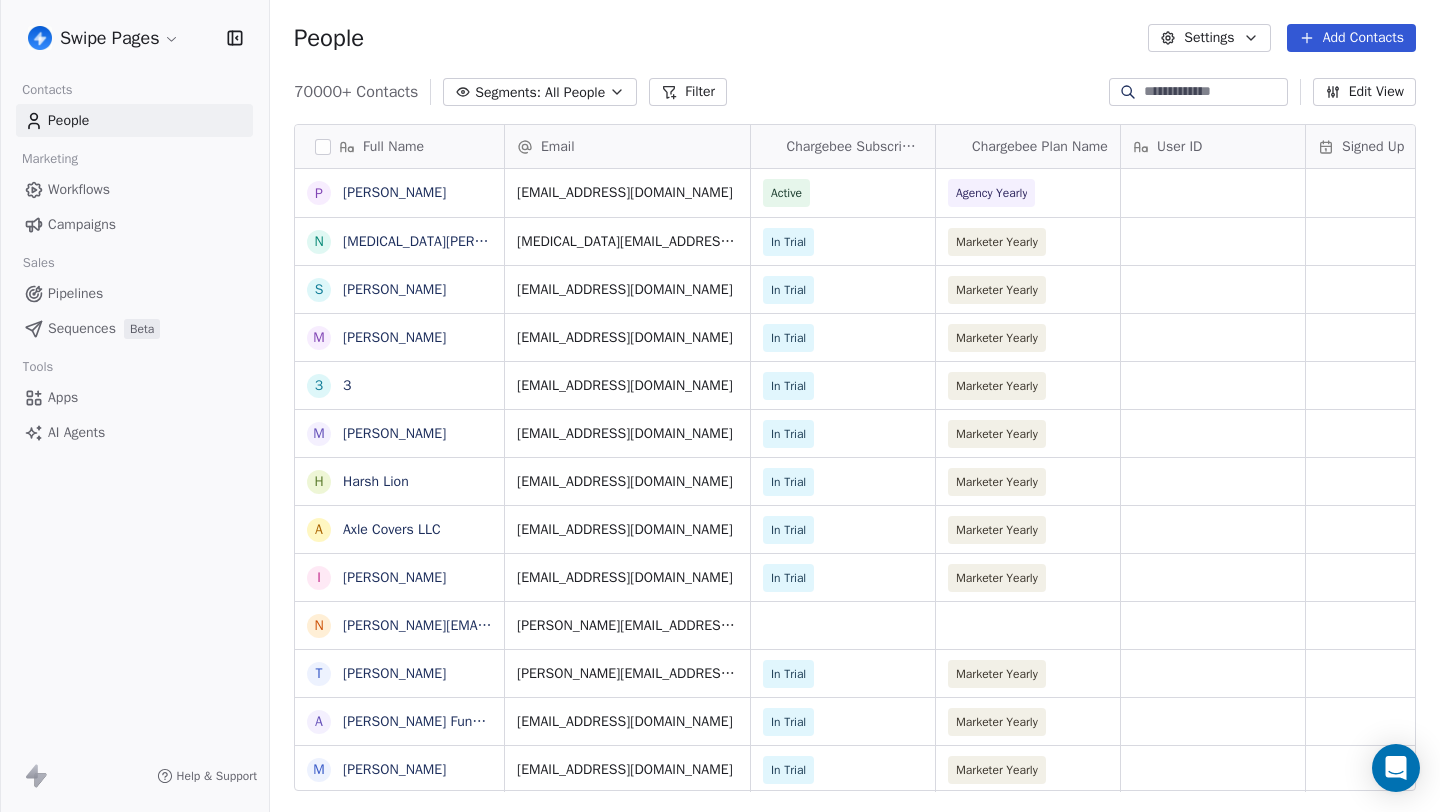 click on "Sequences" at bounding box center (82, 328) 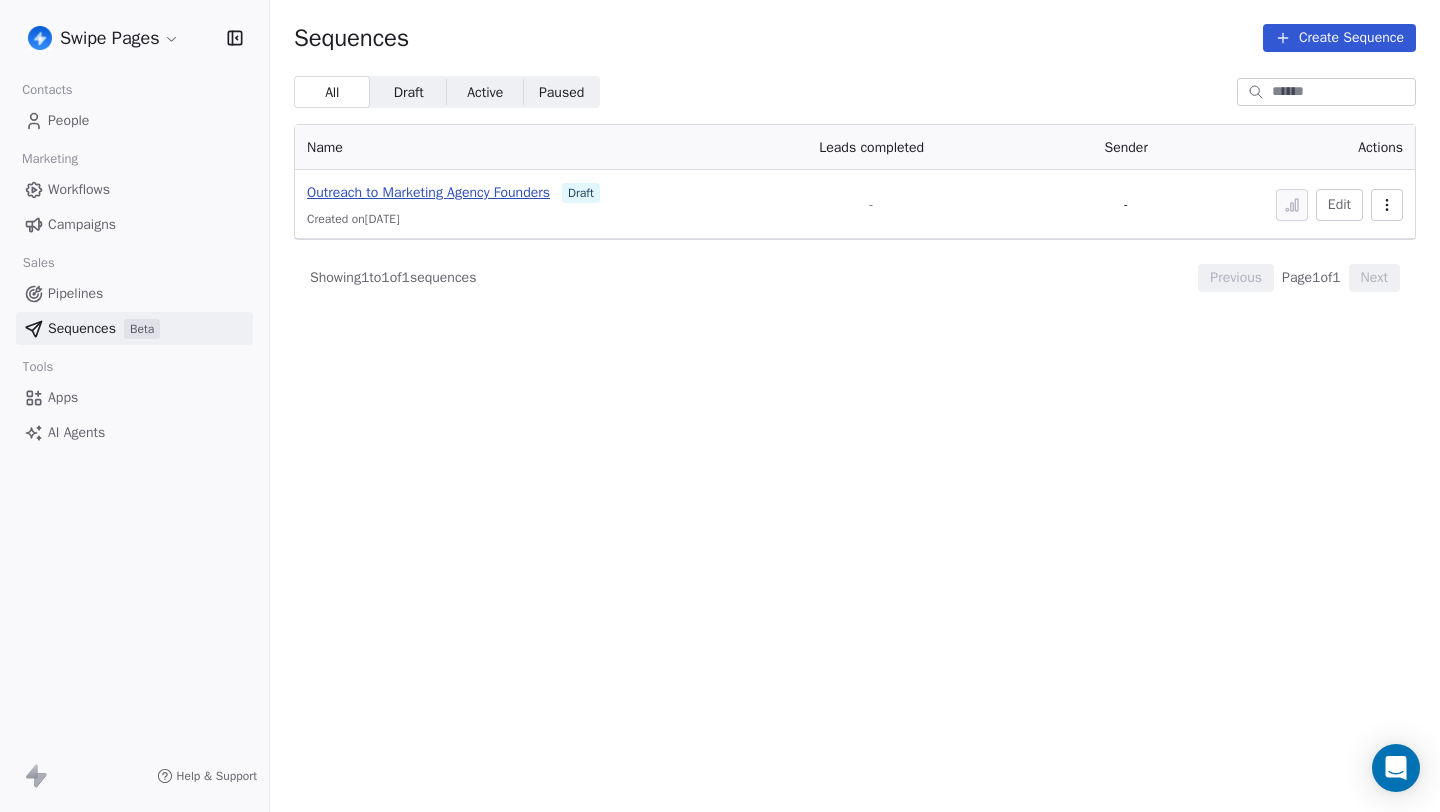 click on "Outreach to Marketing Agency Founders" at bounding box center [428, 192] 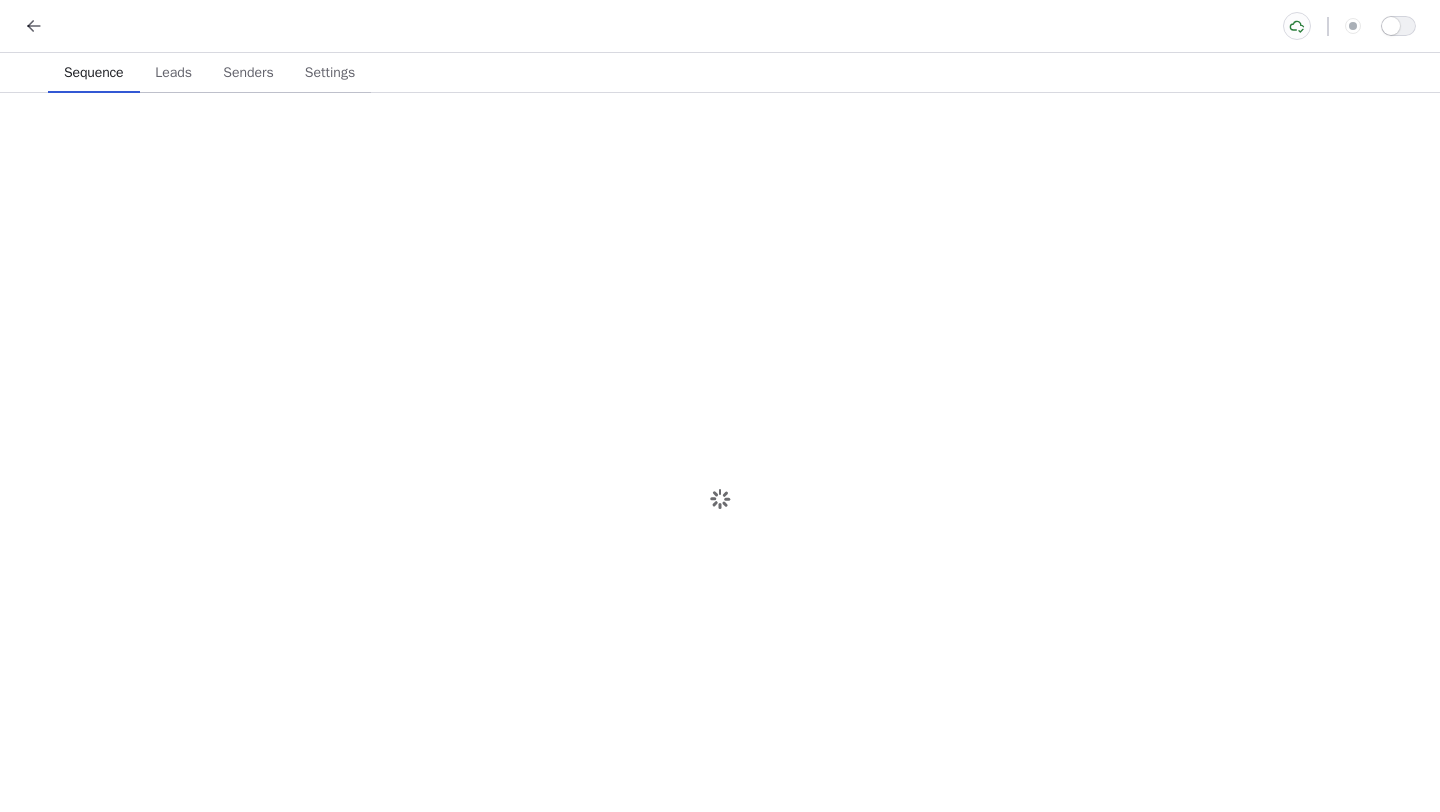 scroll, scrollTop: 0, scrollLeft: 0, axis: both 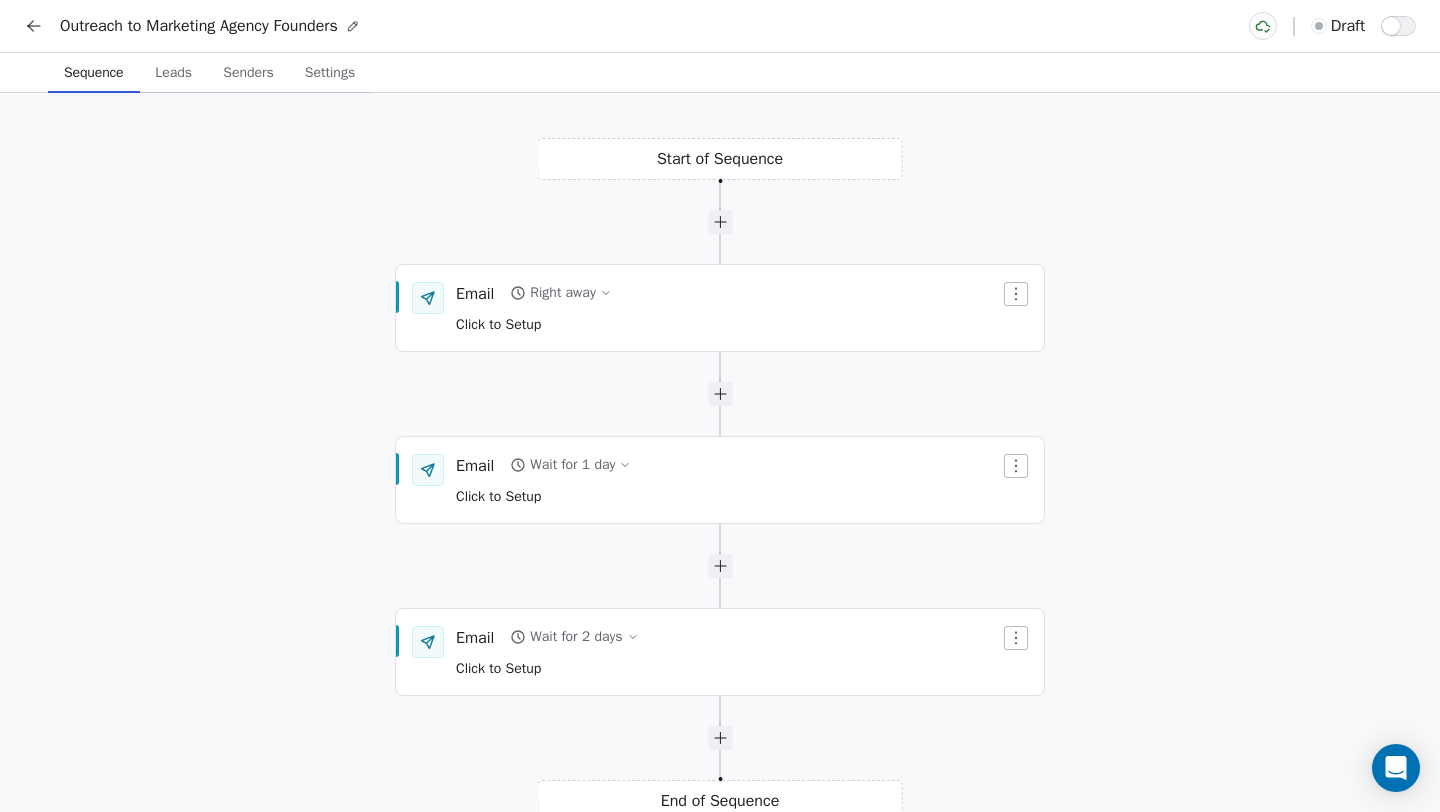 click on "Senders" at bounding box center [248, 73] 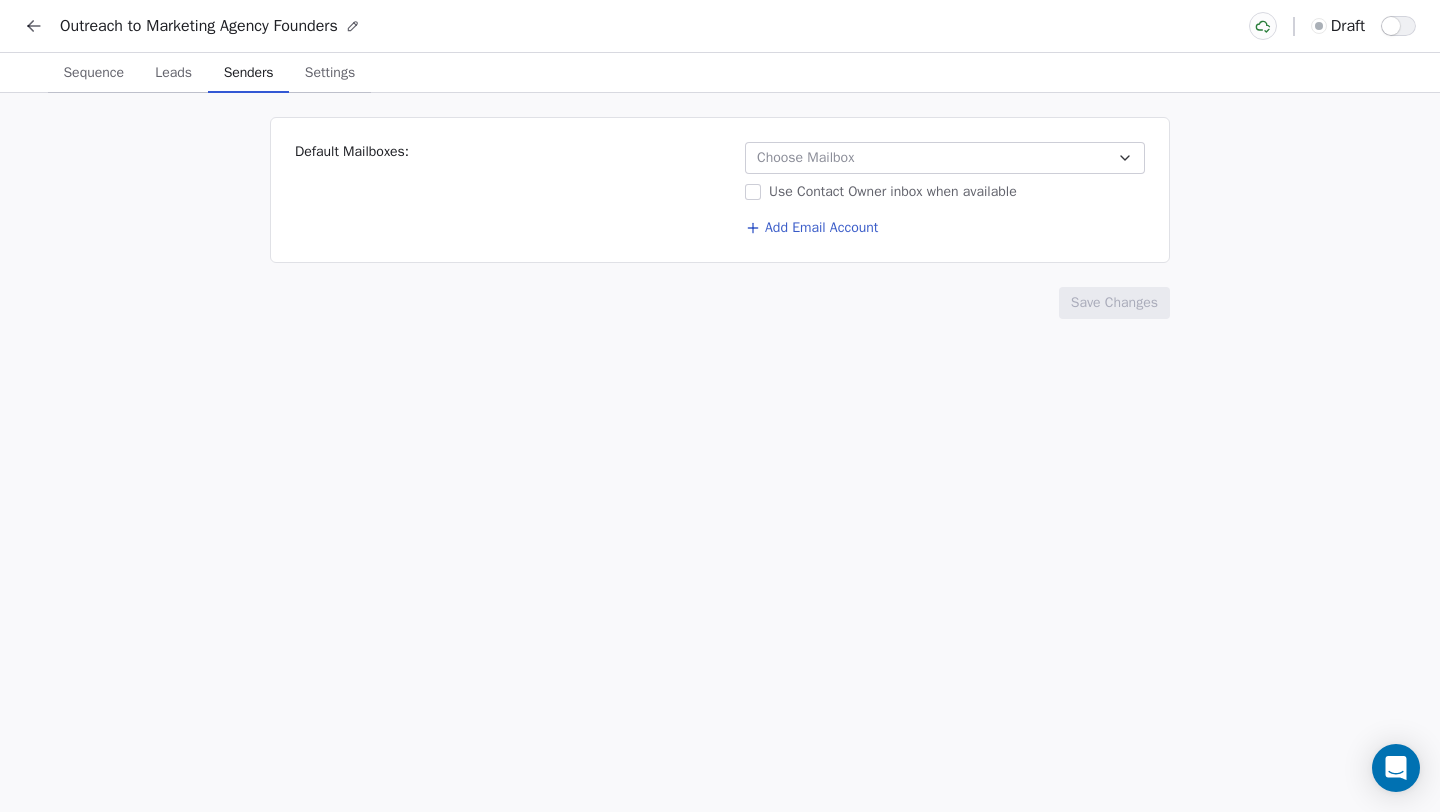 click on "Choose Mailbox" at bounding box center [805, 158] 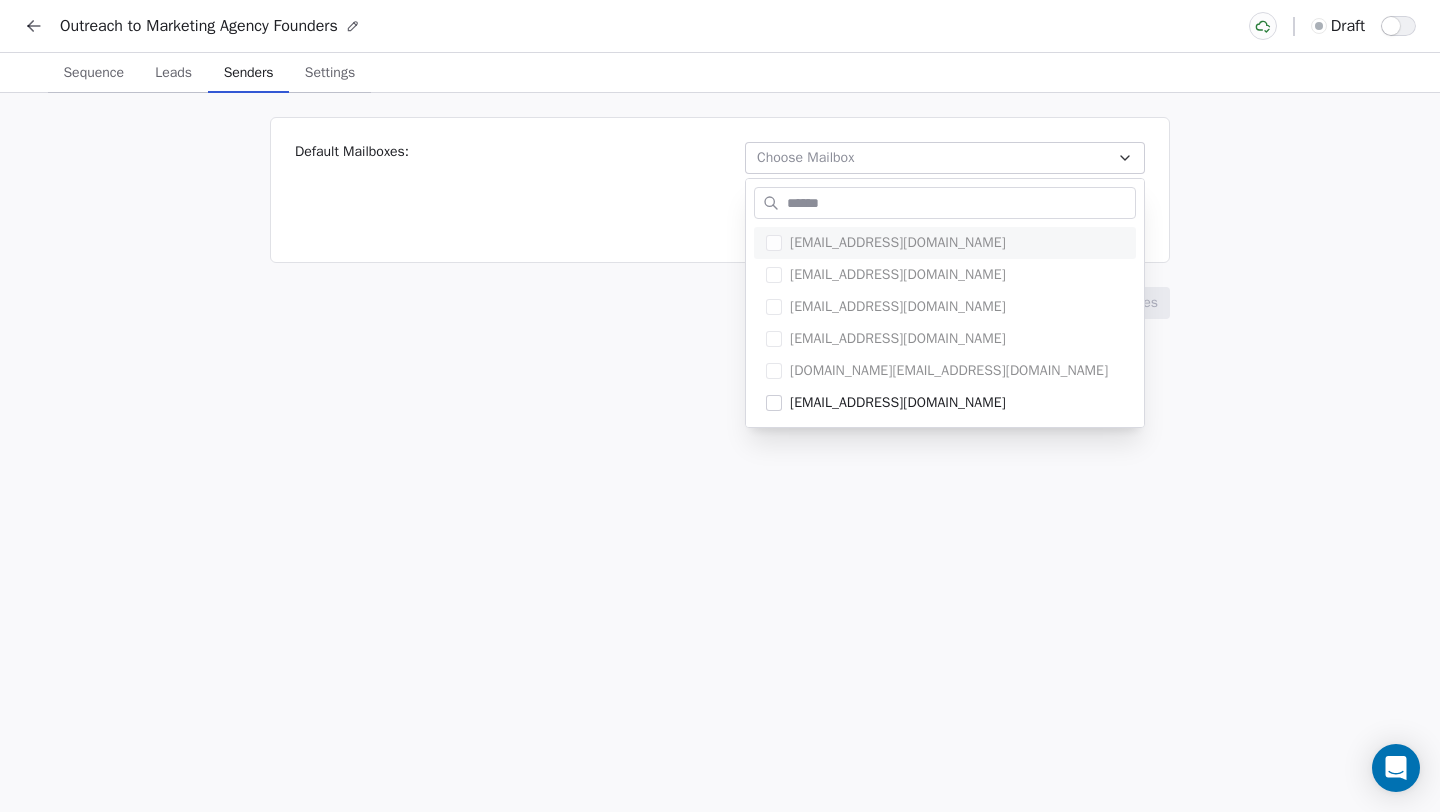 click on "Outreach to Marketing Agency Founders draft Sequence Sequence Leads Leads Senders Senders Settings Settings Default Mailboxes: Choose Mailbox Use Contact Owner inbox when available Add Email Account Save Changes
thamizh@swipepages.com veena@swipepages.com sid@swipepages.com adityakanade00@gmail.com harinder81.au@gmail.com swami@swipepages.com" at bounding box center (720, 406) 